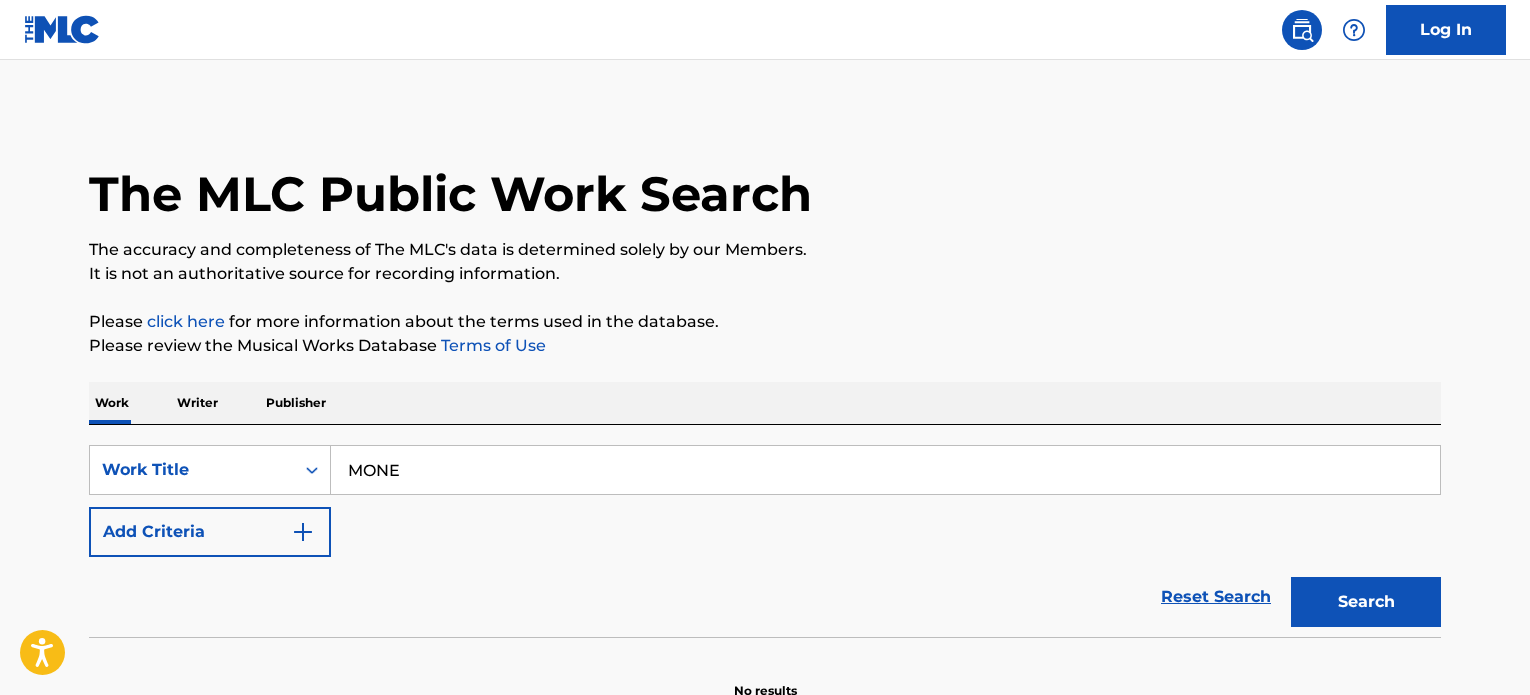 scroll, scrollTop: 0, scrollLeft: 0, axis: both 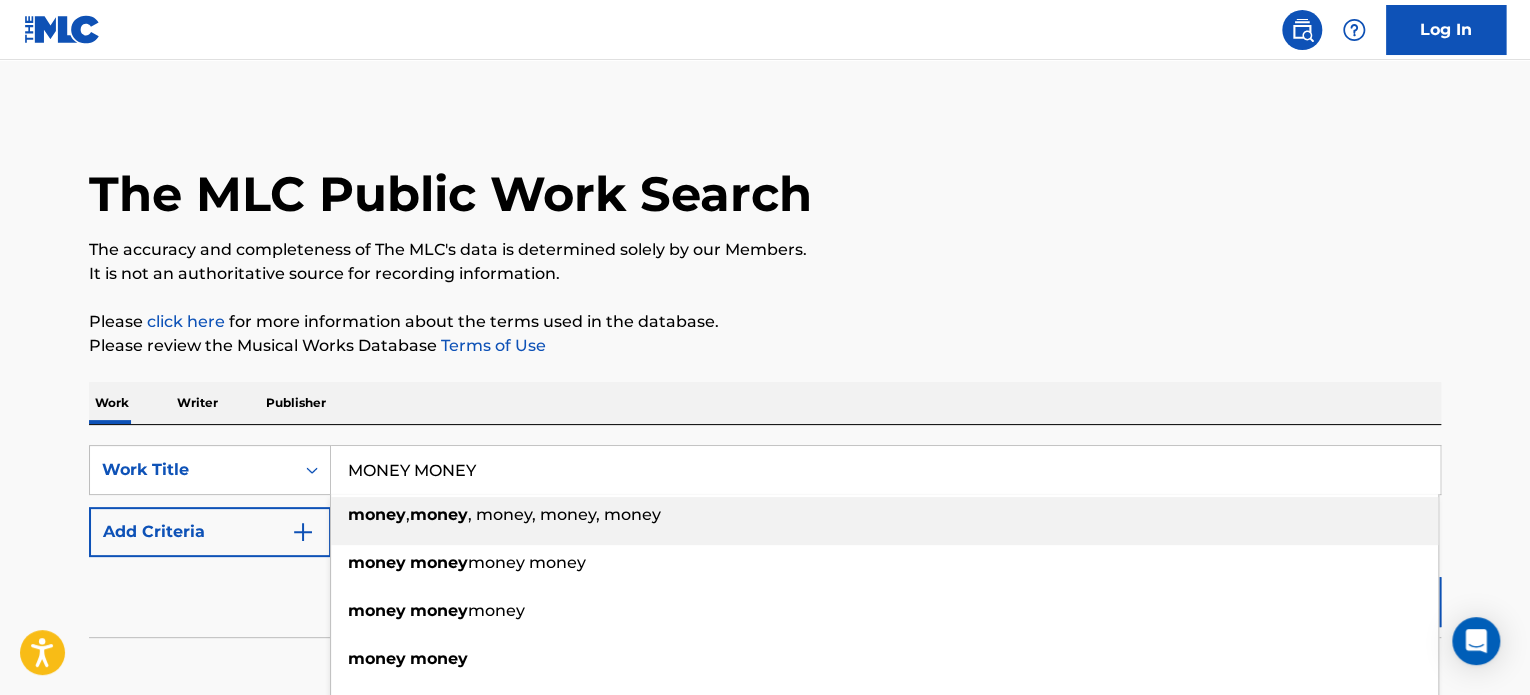 type on "MONEY MONEY" 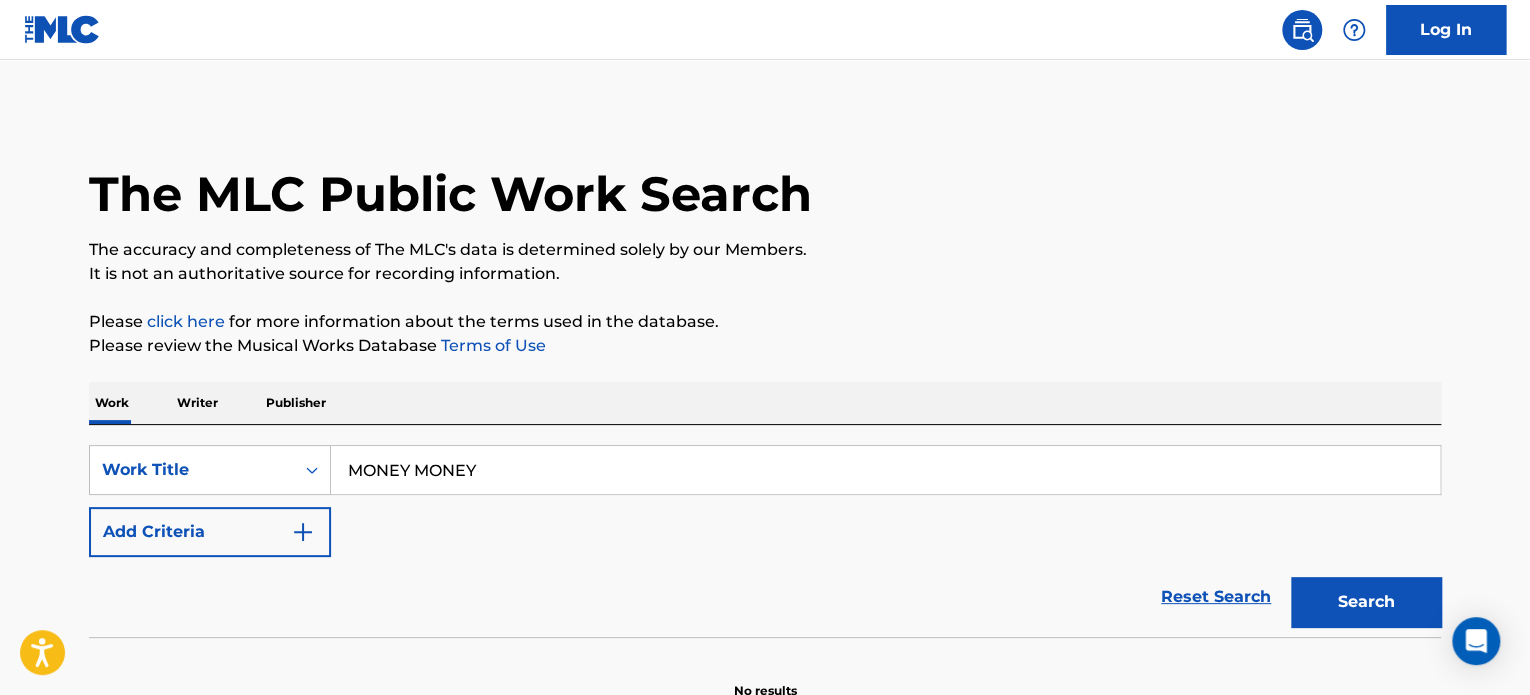 click on "Add Criteria" at bounding box center (210, 532) 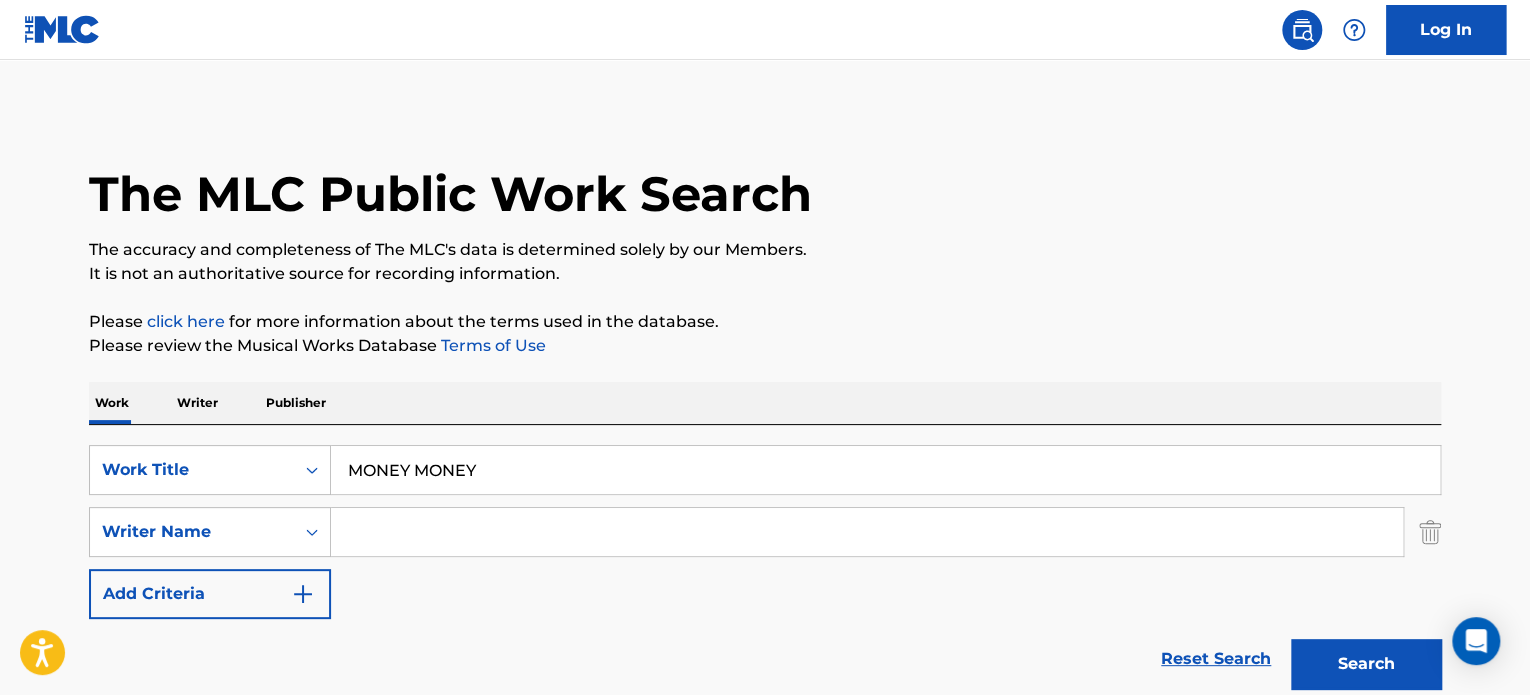 click at bounding box center (867, 532) 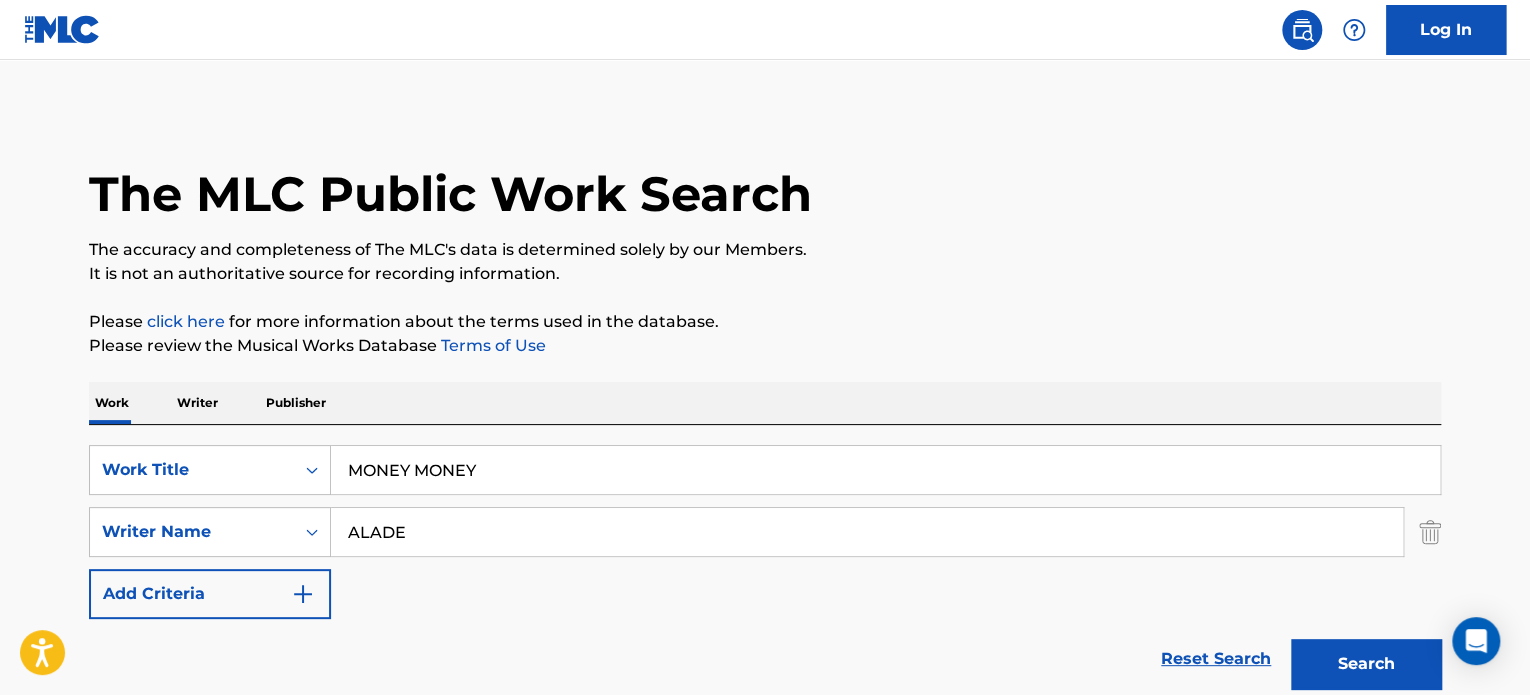 type on "ALADE" 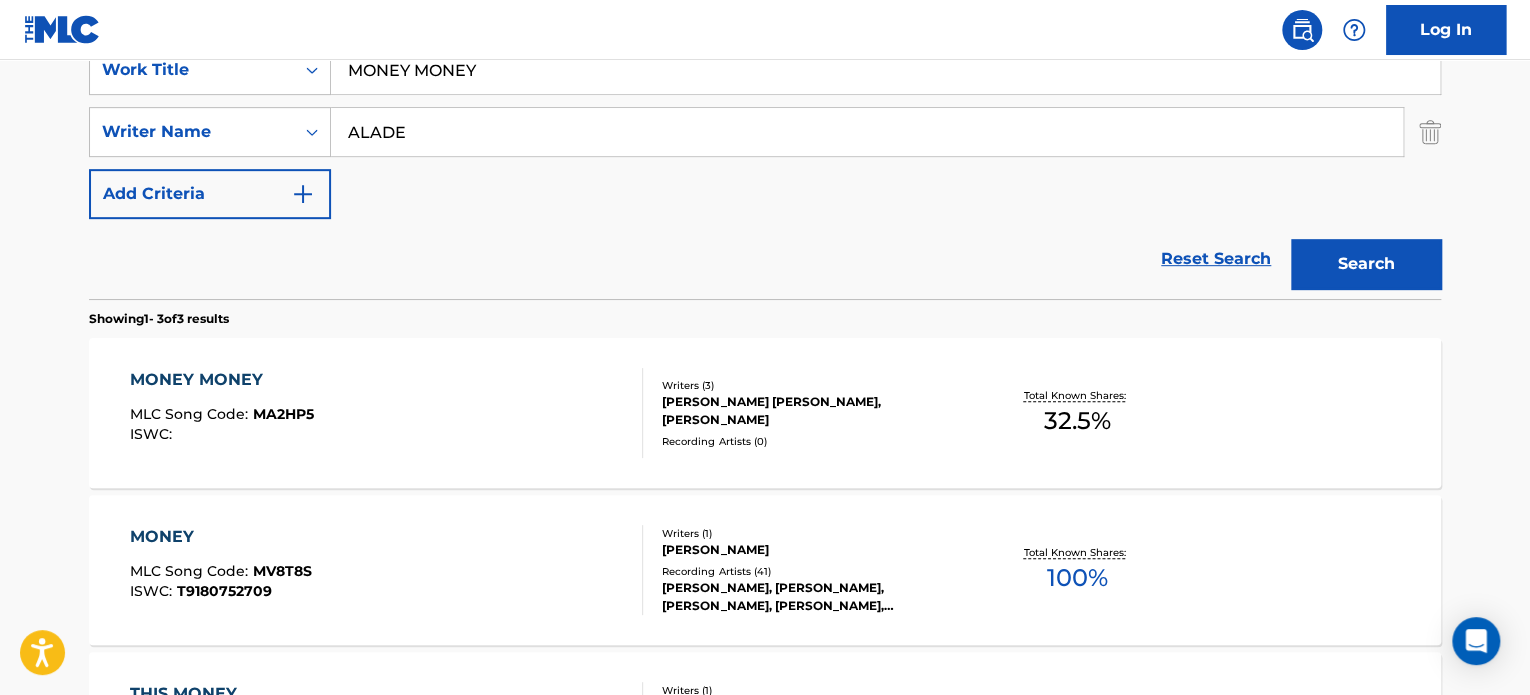 click on "[PERSON_NAME] [PERSON_NAME], [PERSON_NAME]" at bounding box center (813, 411) 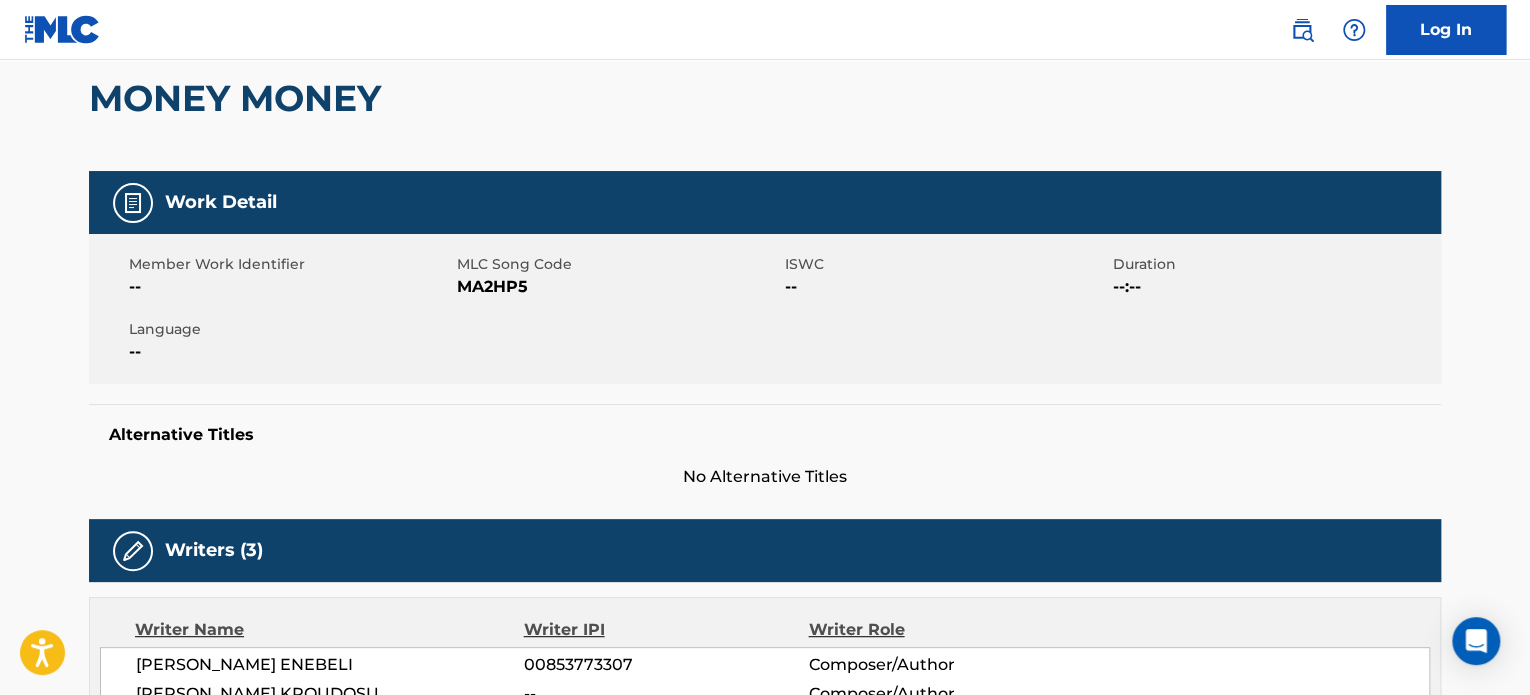 scroll, scrollTop: 0, scrollLeft: 0, axis: both 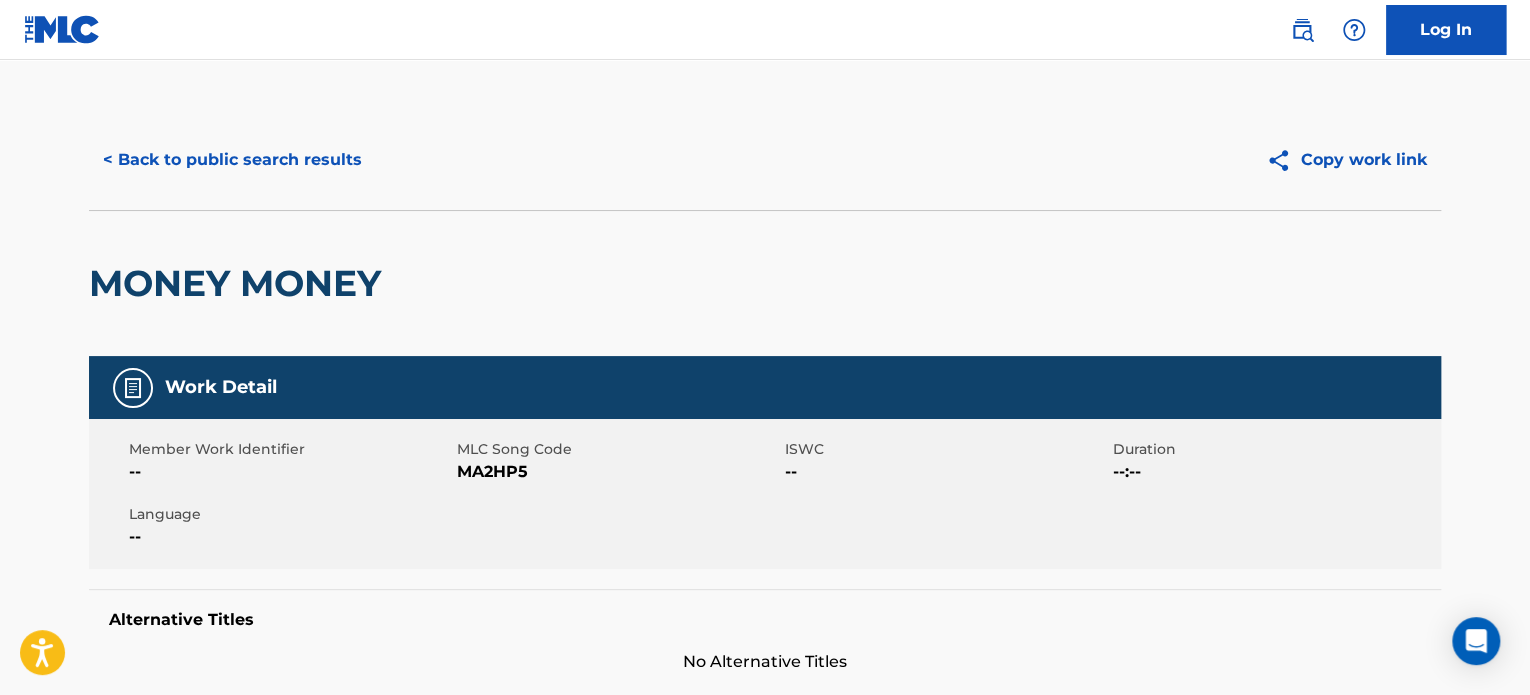 click on "< Back to public search results" at bounding box center [232, 160] 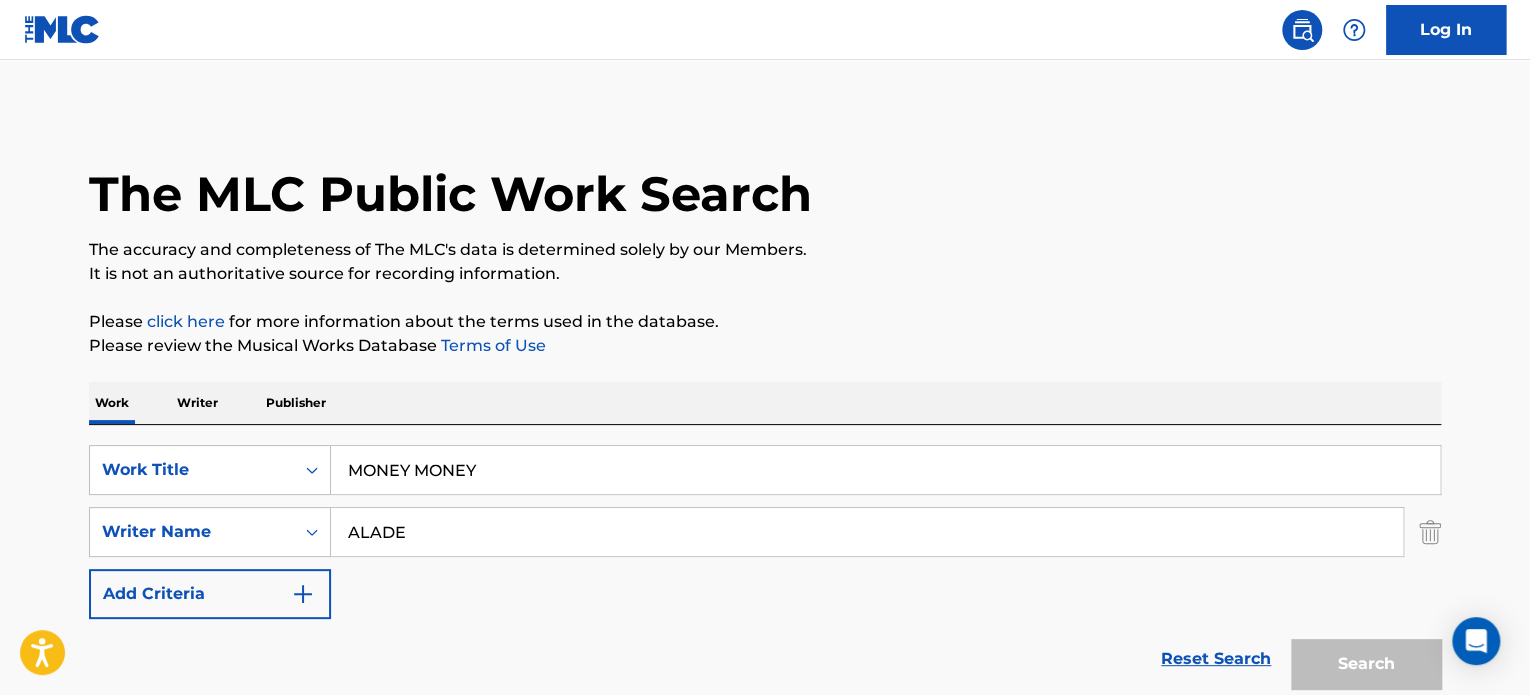 scroll, scrollTop: 400, scrollLeft: 0, axis: vertical 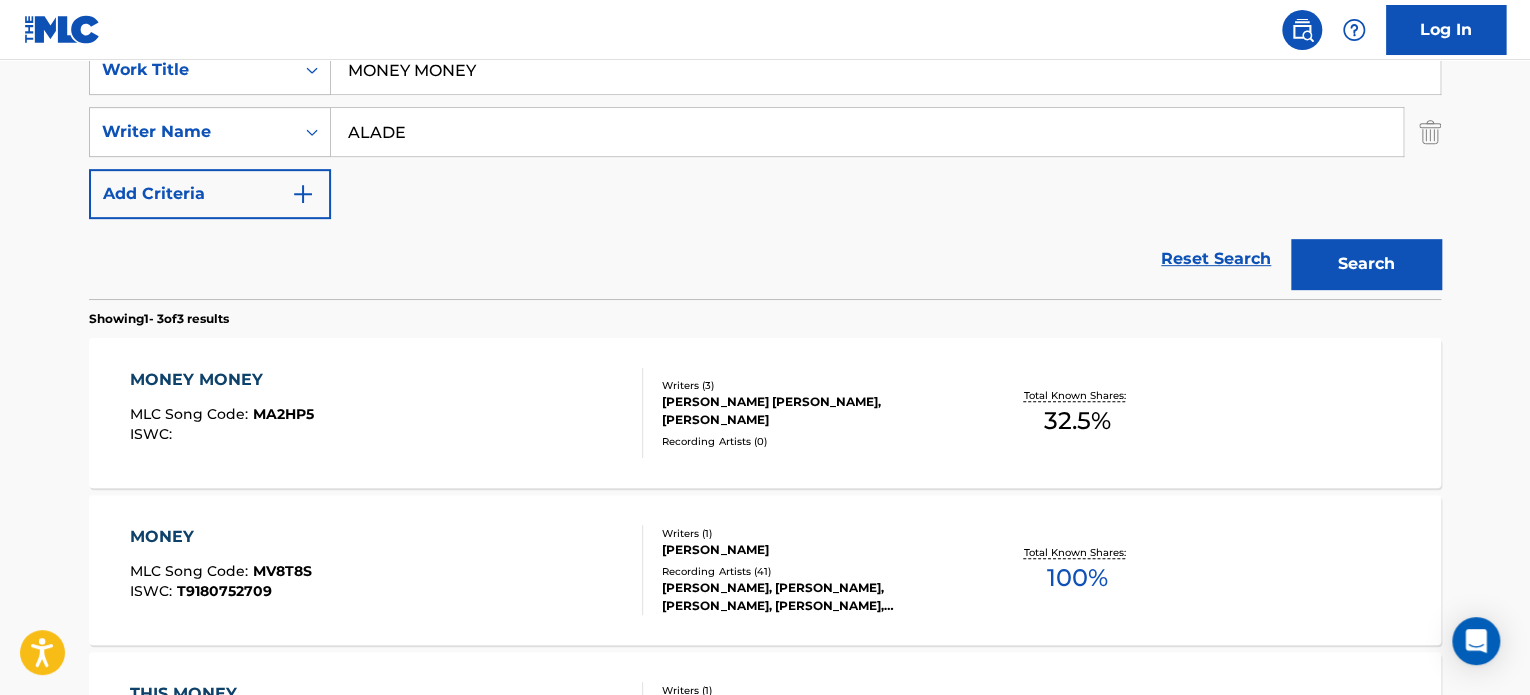 drag, startPoint x: 515, startPoint y: 65, endPoint x: 0, endPoint y: -21, distance: 522.1312 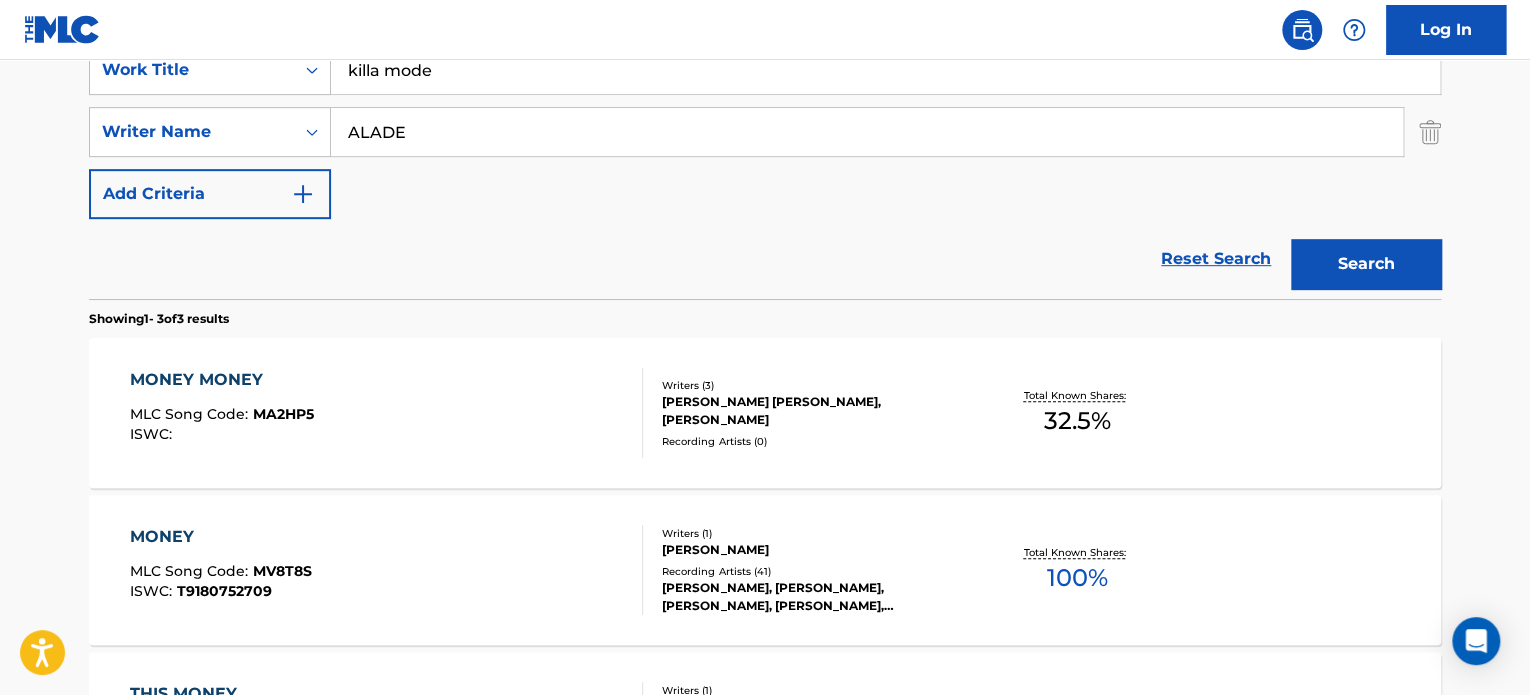 type on "killa mode" 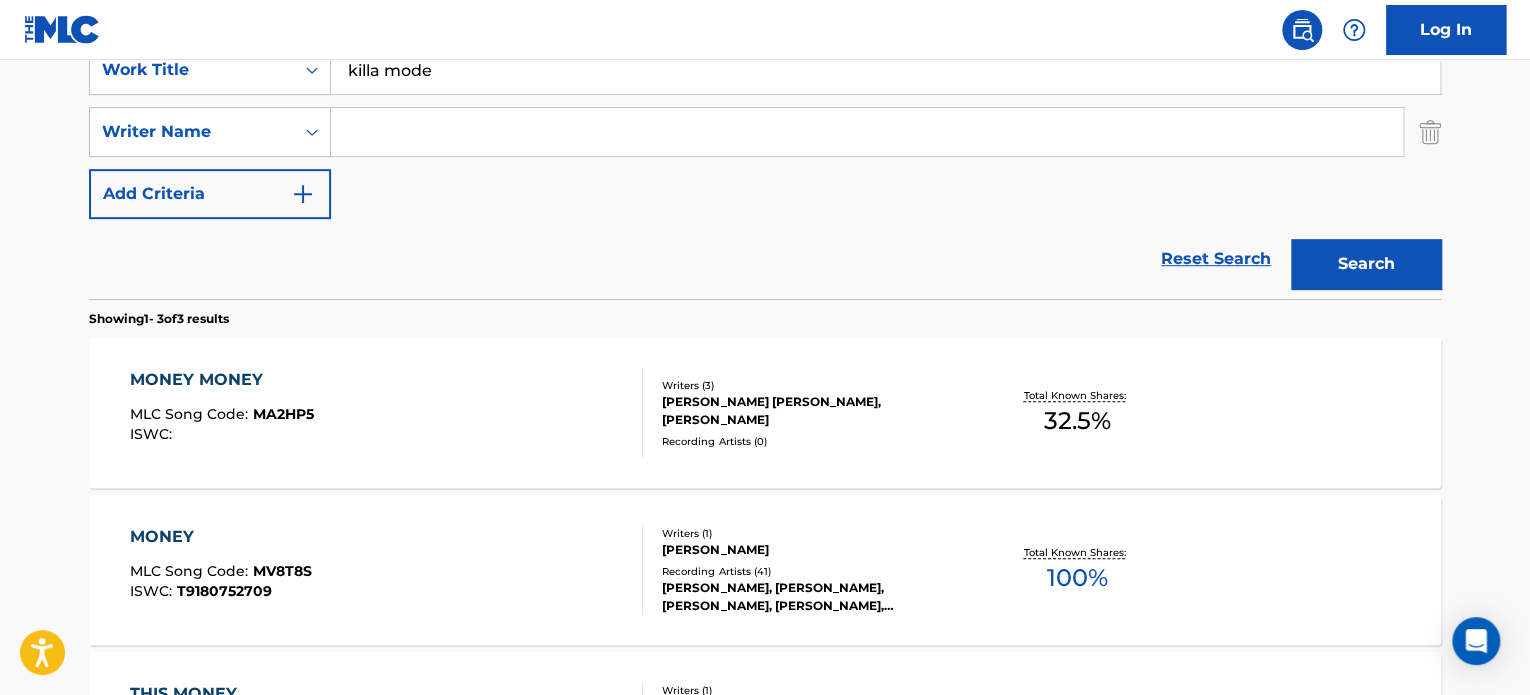 type 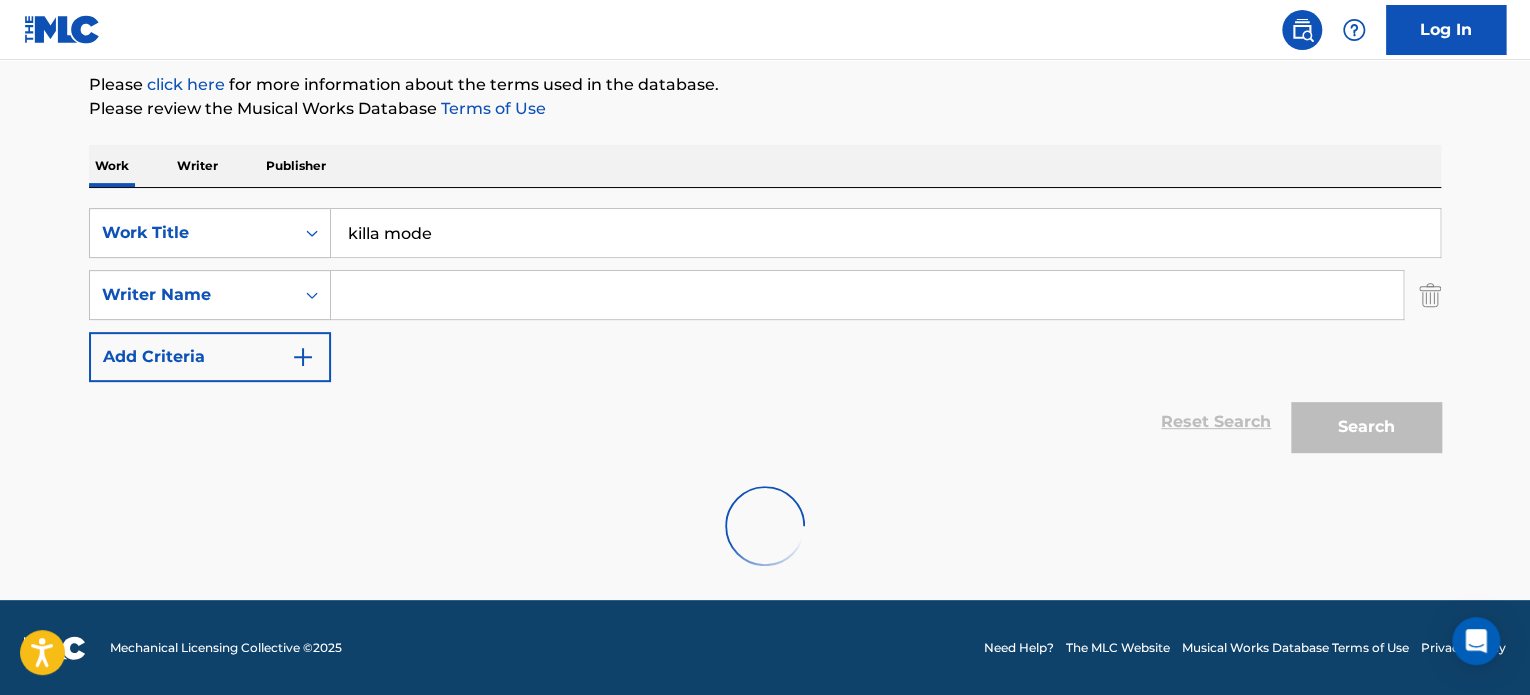 scroll, scrollTop: 400, scrollLeft: 0, axis: vertical 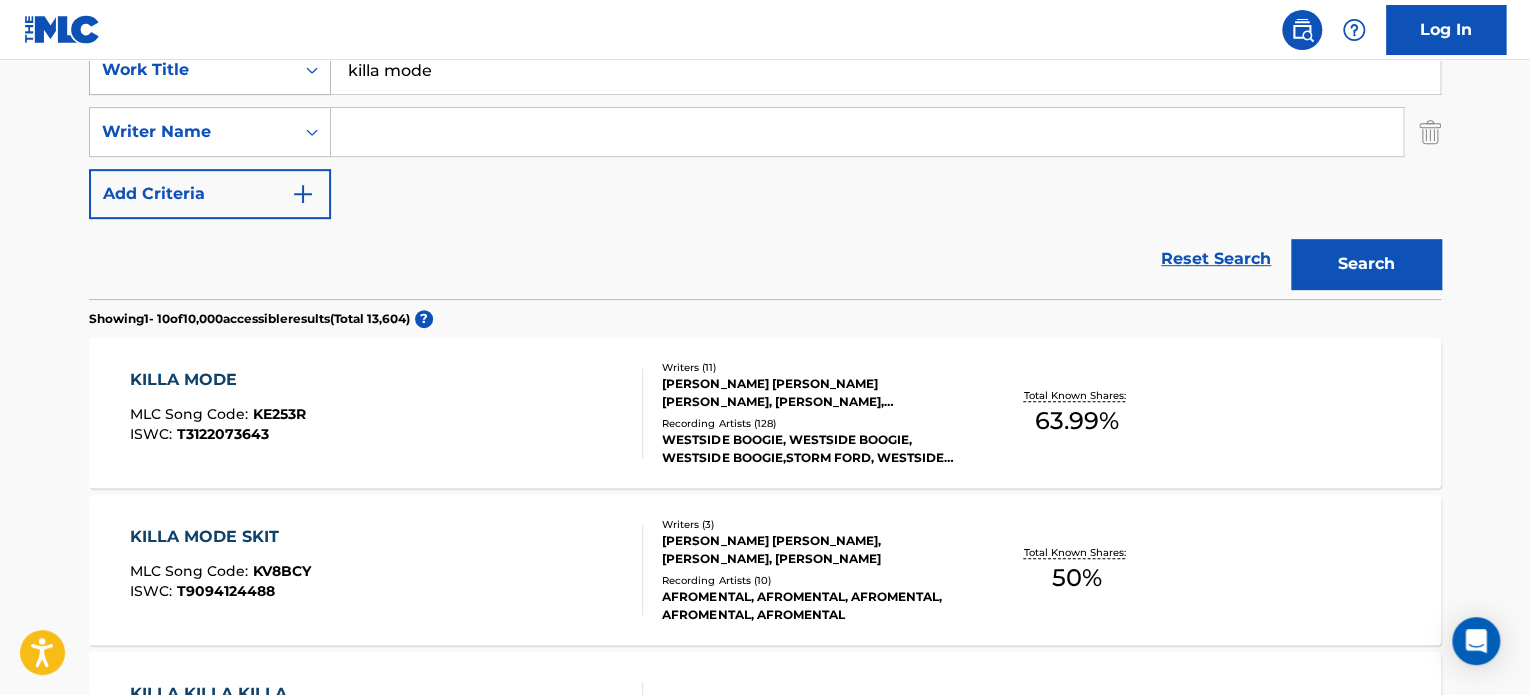 drag, startPoint x: 554, startPoint y: 80, endPoint x: 226, endPoint y: 81, distance: 328.00153 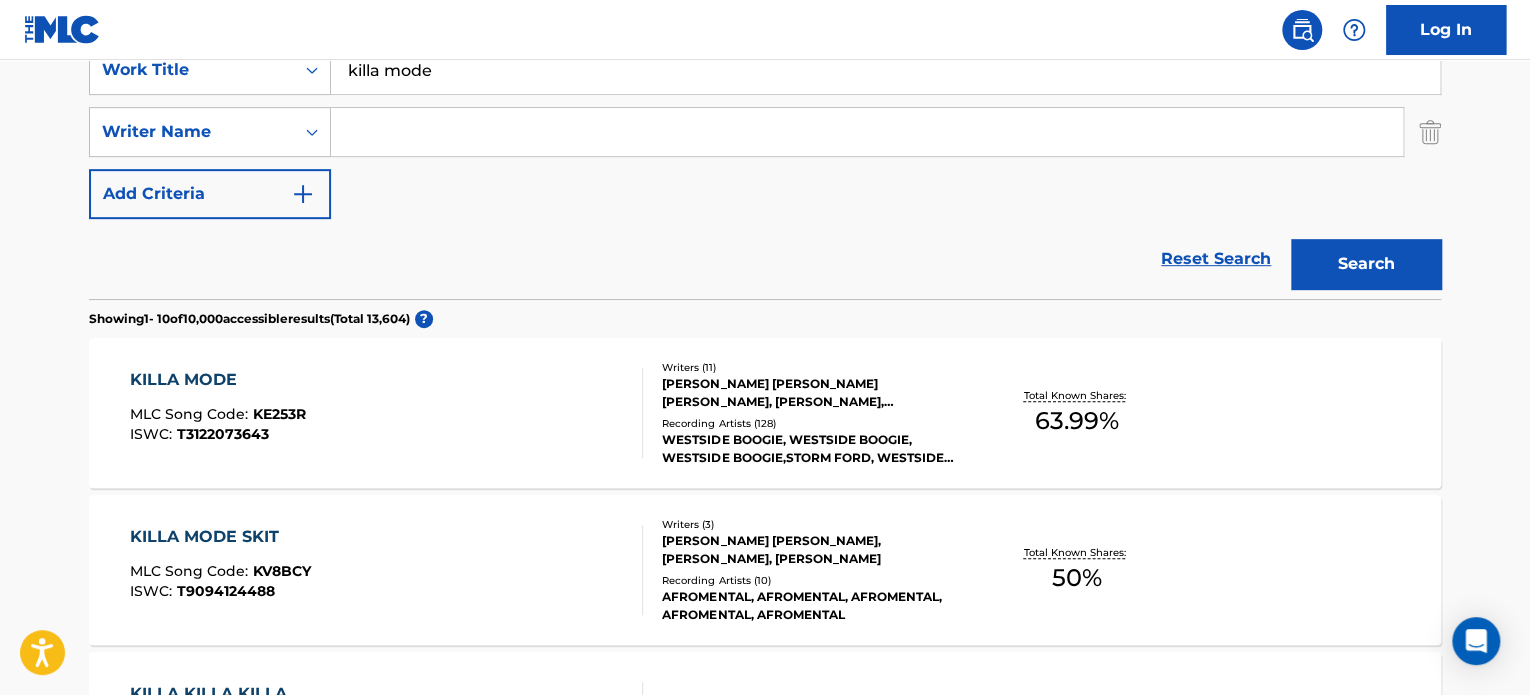 click on "[PERSON_NAME] [PERSON_NAME] [PERSON_NAME], [PERSON_NAME], [PERSON_NAME] [PERSON_NAME], [PERSON_NAME] [PERSON_NAME] RYU [PERSON_NAME] NABEYIN [PERSON_NAME], [PERSON_NAME], [PERSON_NAME], [PERSON_NAME], [PERSON_NAME]" at bounding box center [813, 393] 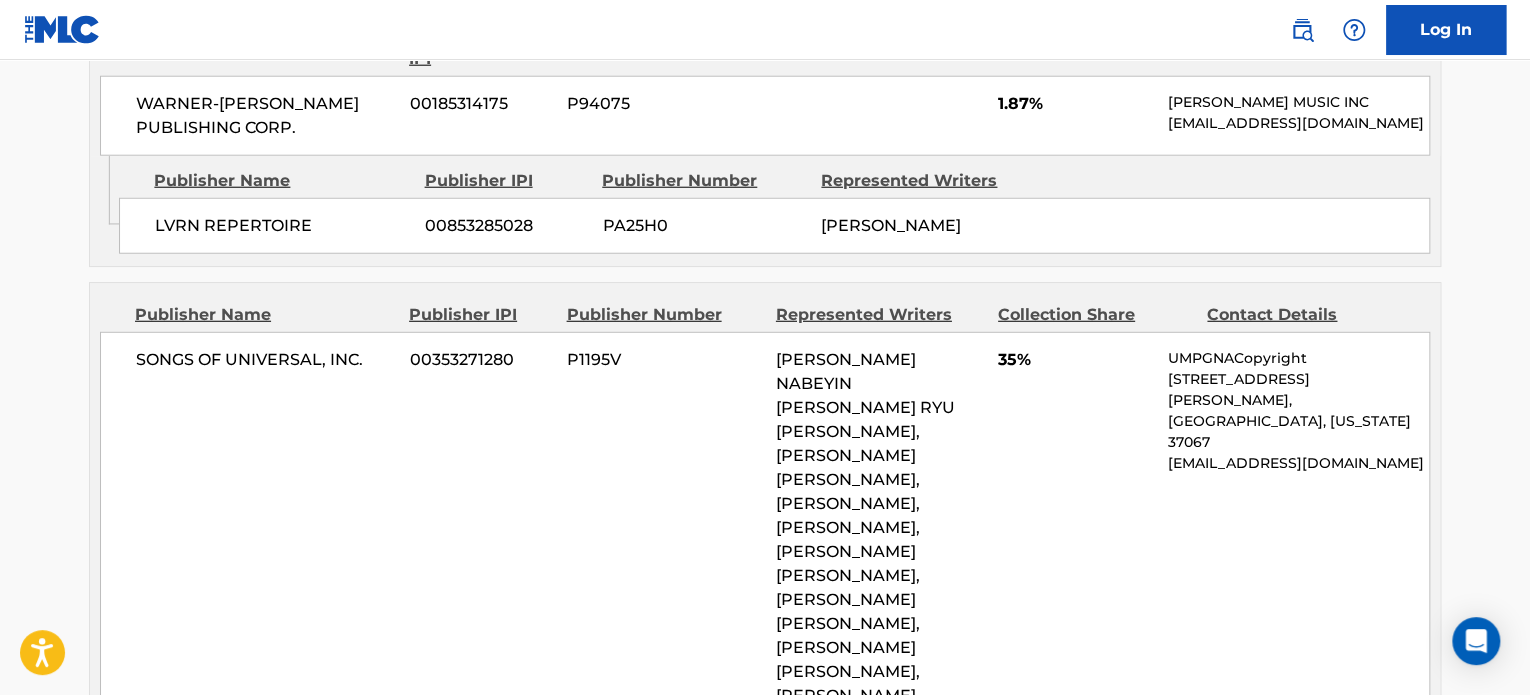 scroll, scrollTop: 2600, scrollLeft: 0, axis: vertical 